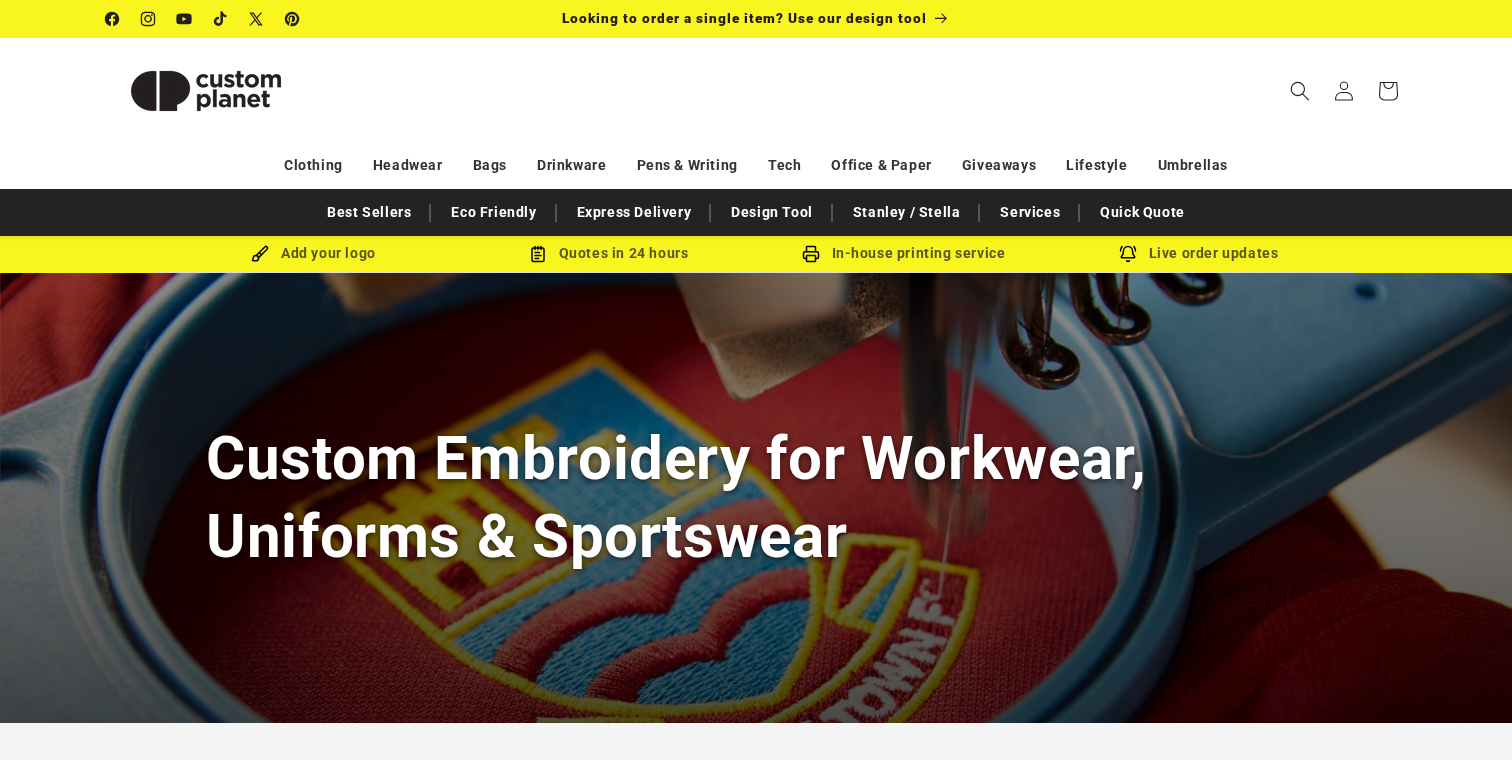 scroll, scrollTop: 0, scrollLeft: 0, axis: both 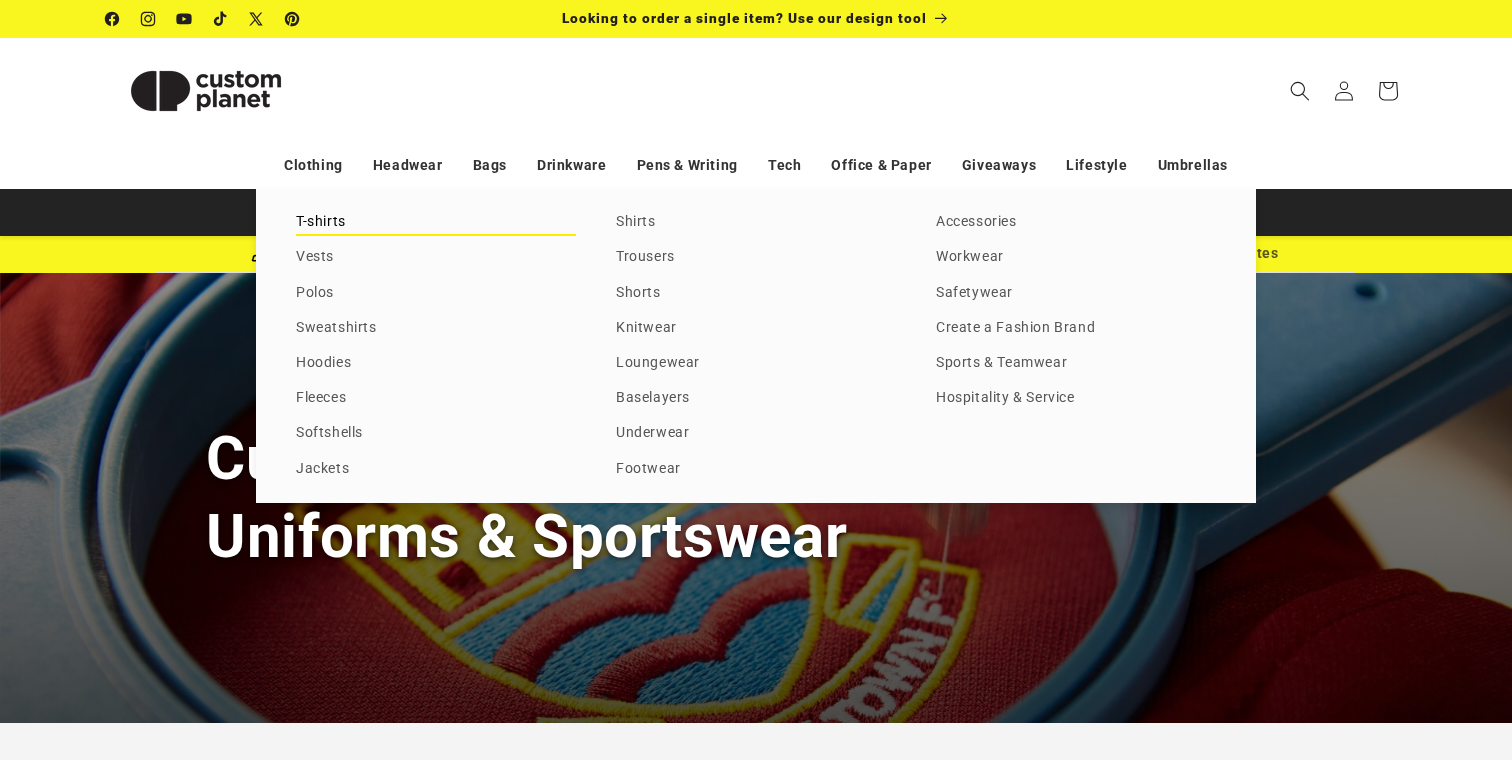 click on "T-shirts" at bounding box center [436, 222] 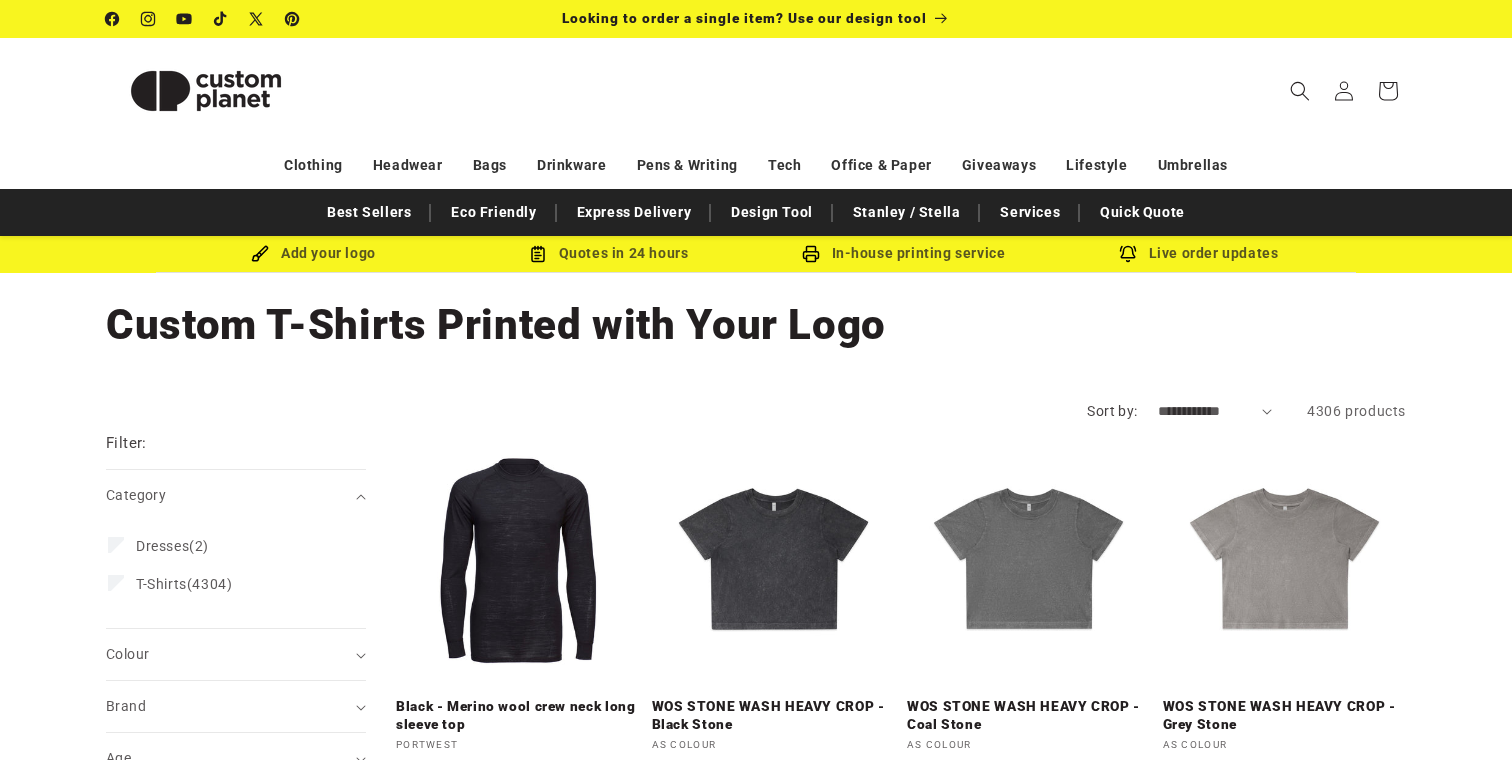 scroll, scrollTop: 176, scrollLeft: 0, axis: vertical 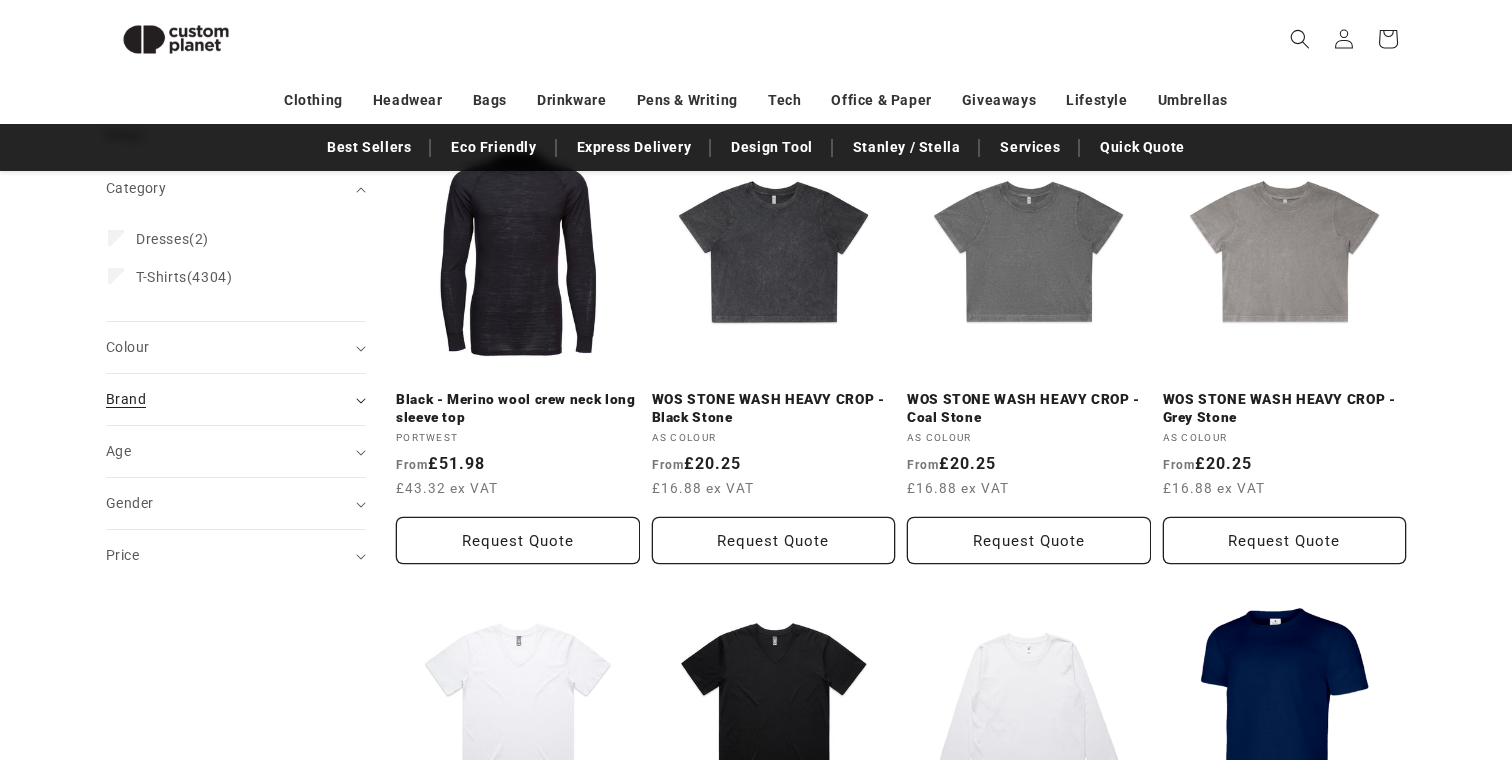 click on "Brand
(0)" at bounding box center [236, 399] 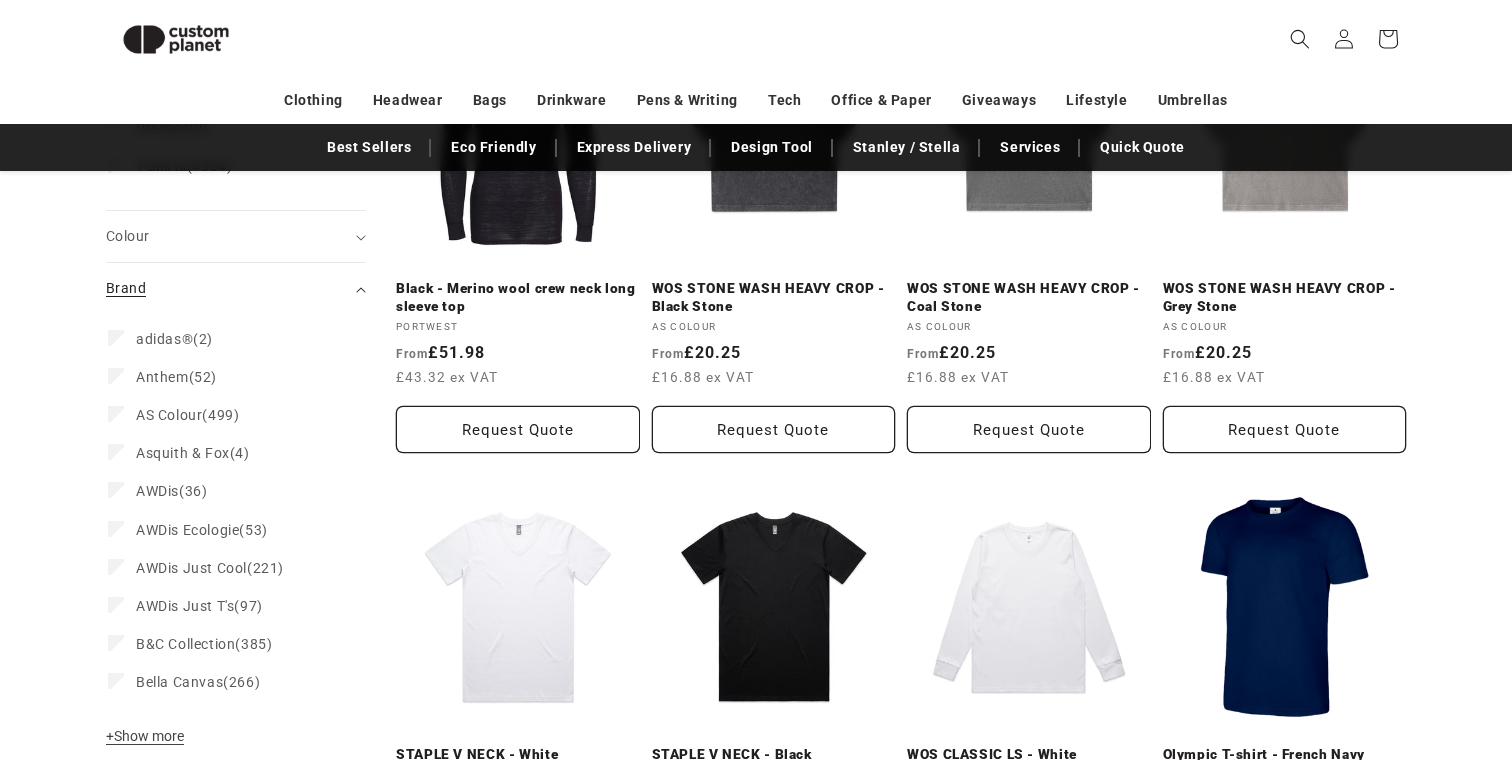scroll, scrollTop: 394, scrollLeft: 0, axis: vertical 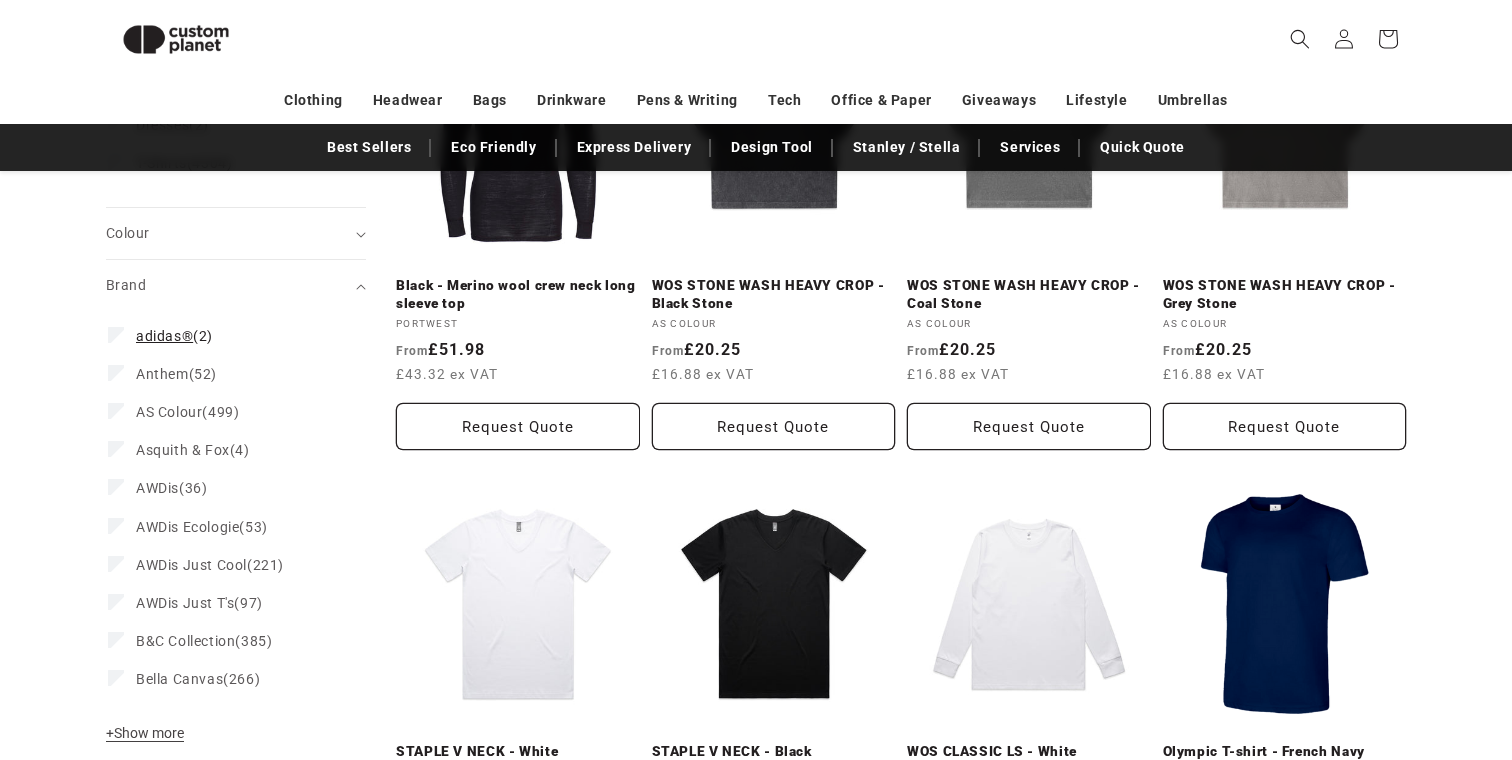 click on "adidas®" at bounding box center [164, 336] 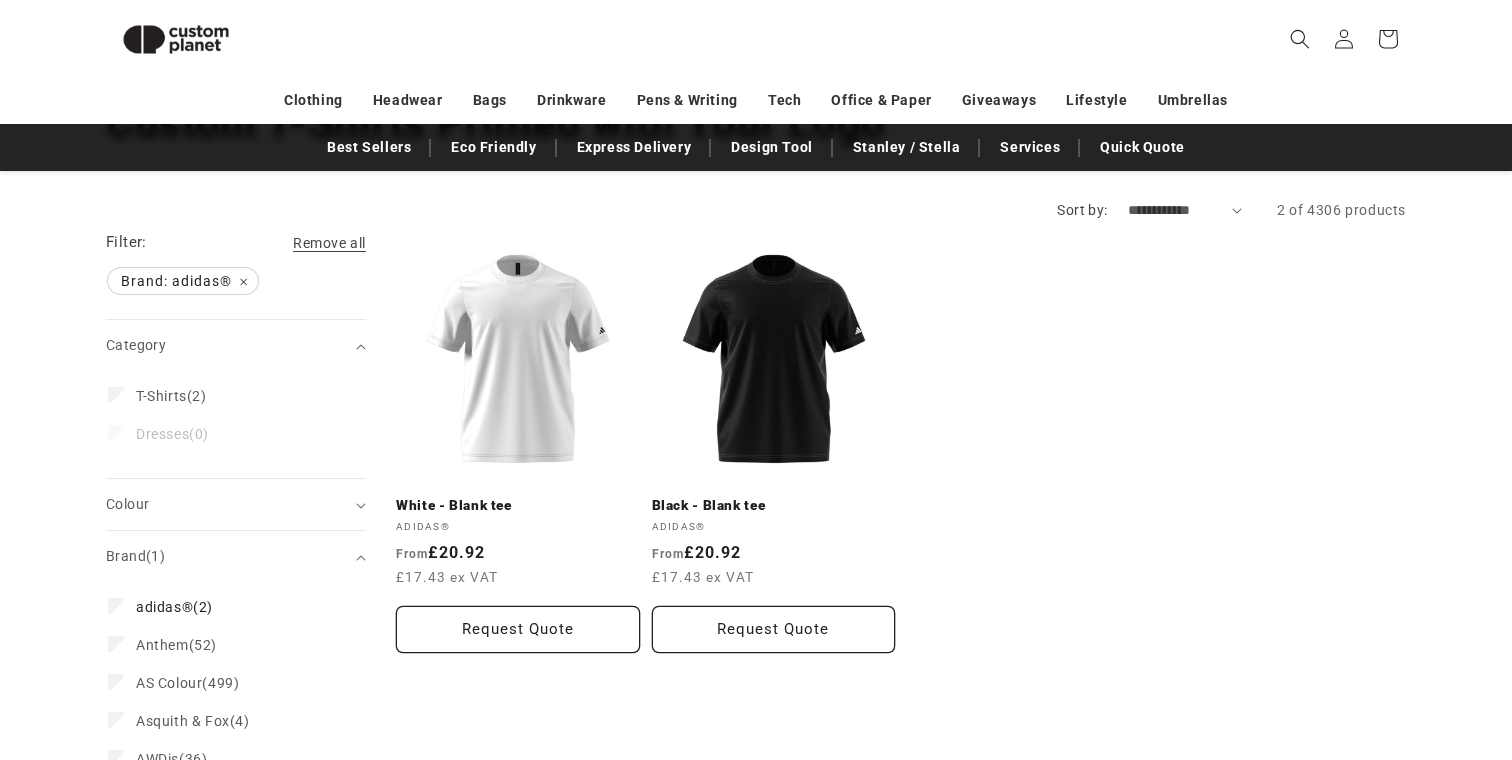 scroll, scrollTop: 175, scrollLeft: 0, axis: vertical 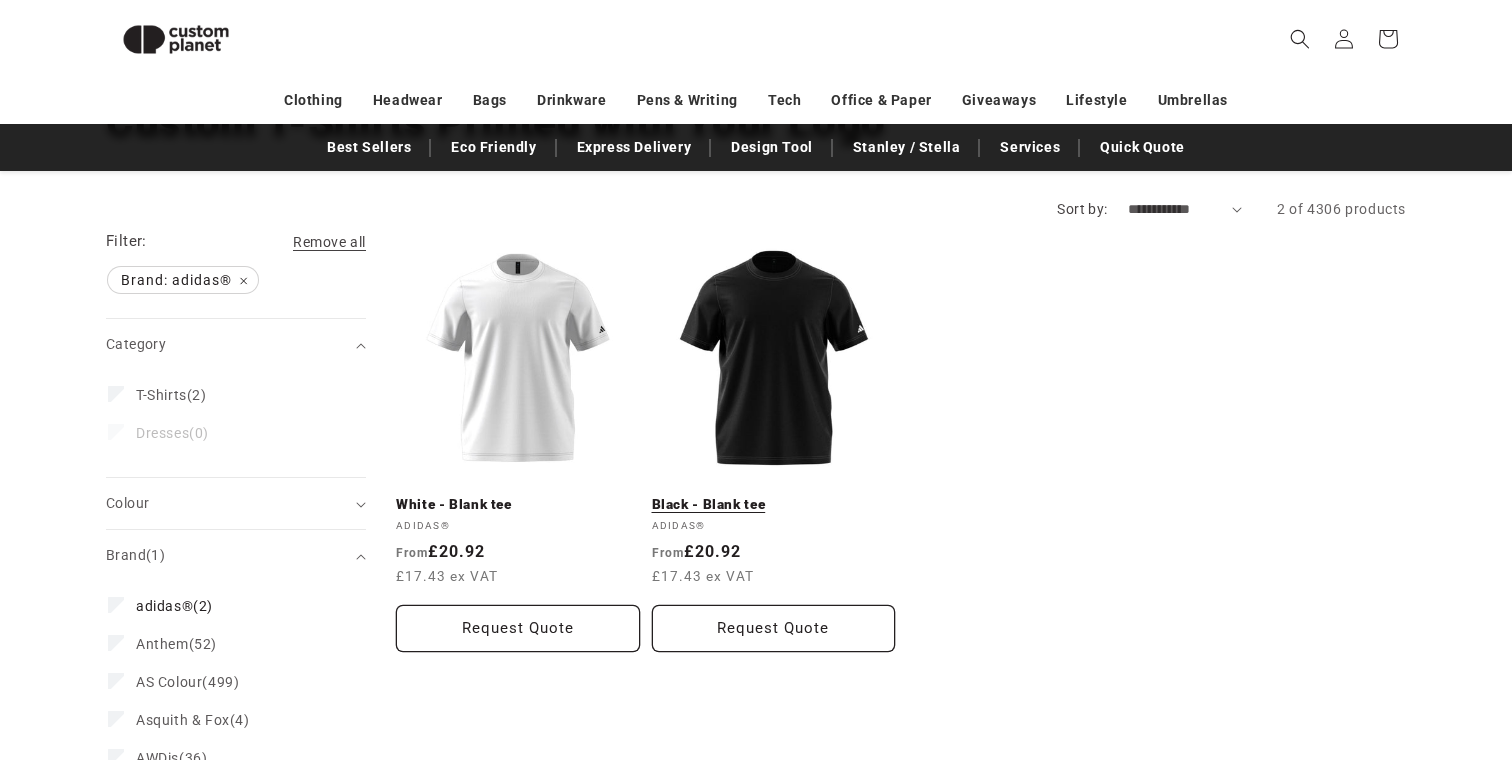 click on "Black - Blank tee" at bounding box center (774, 505) 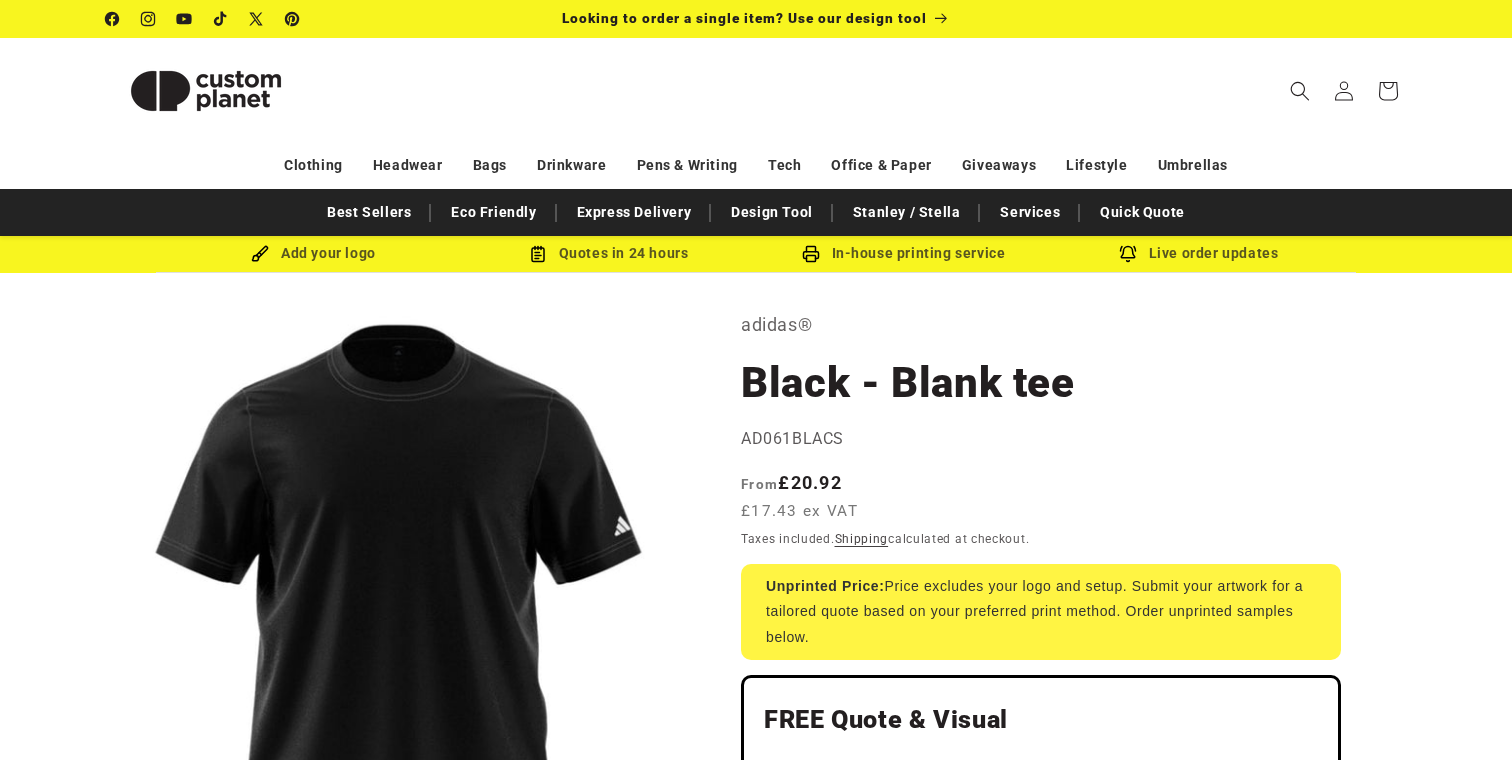 scroll, scrollTop: 0, scrollLeft: 0, axis: both 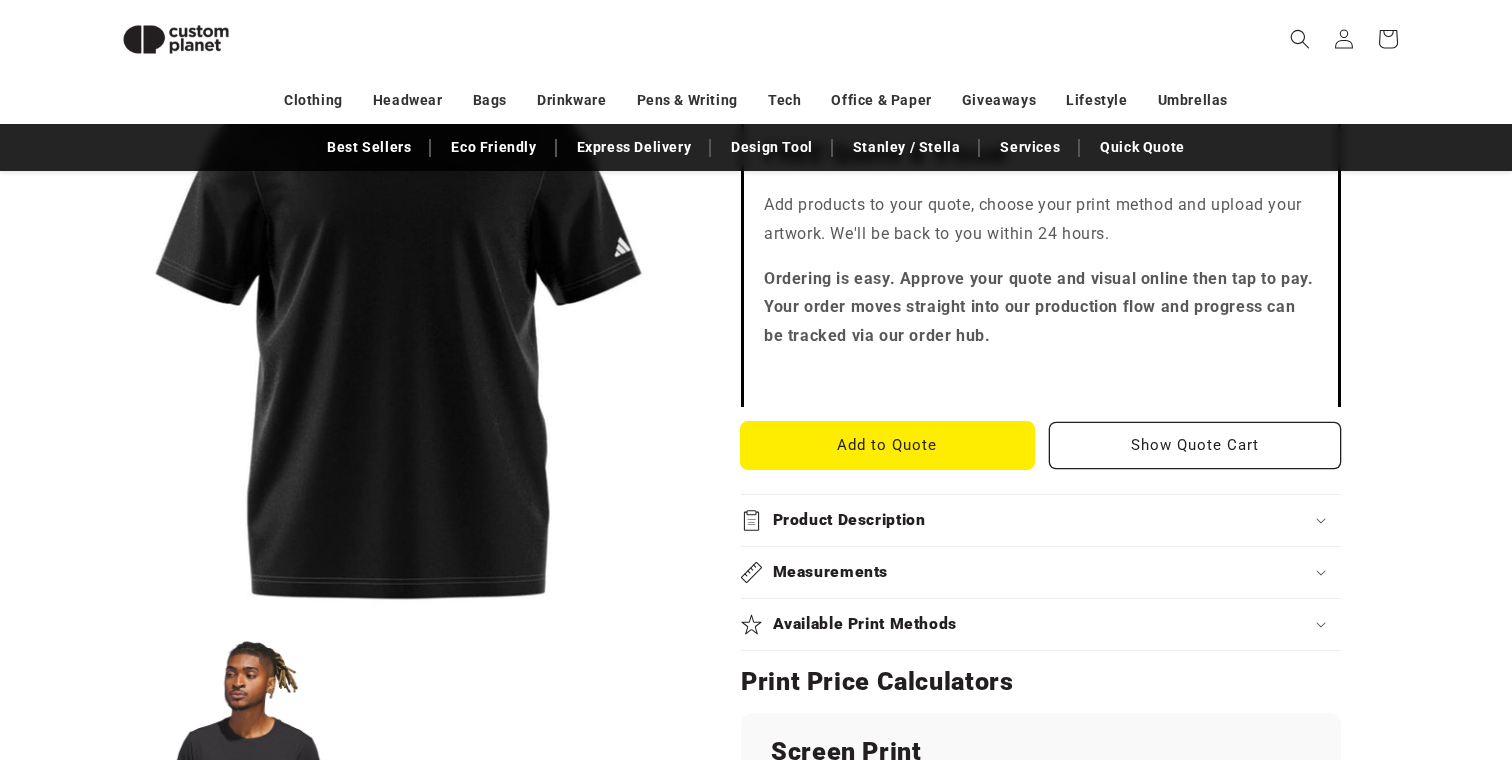 click on "Add to Quote" at bounding box center [887, 445] 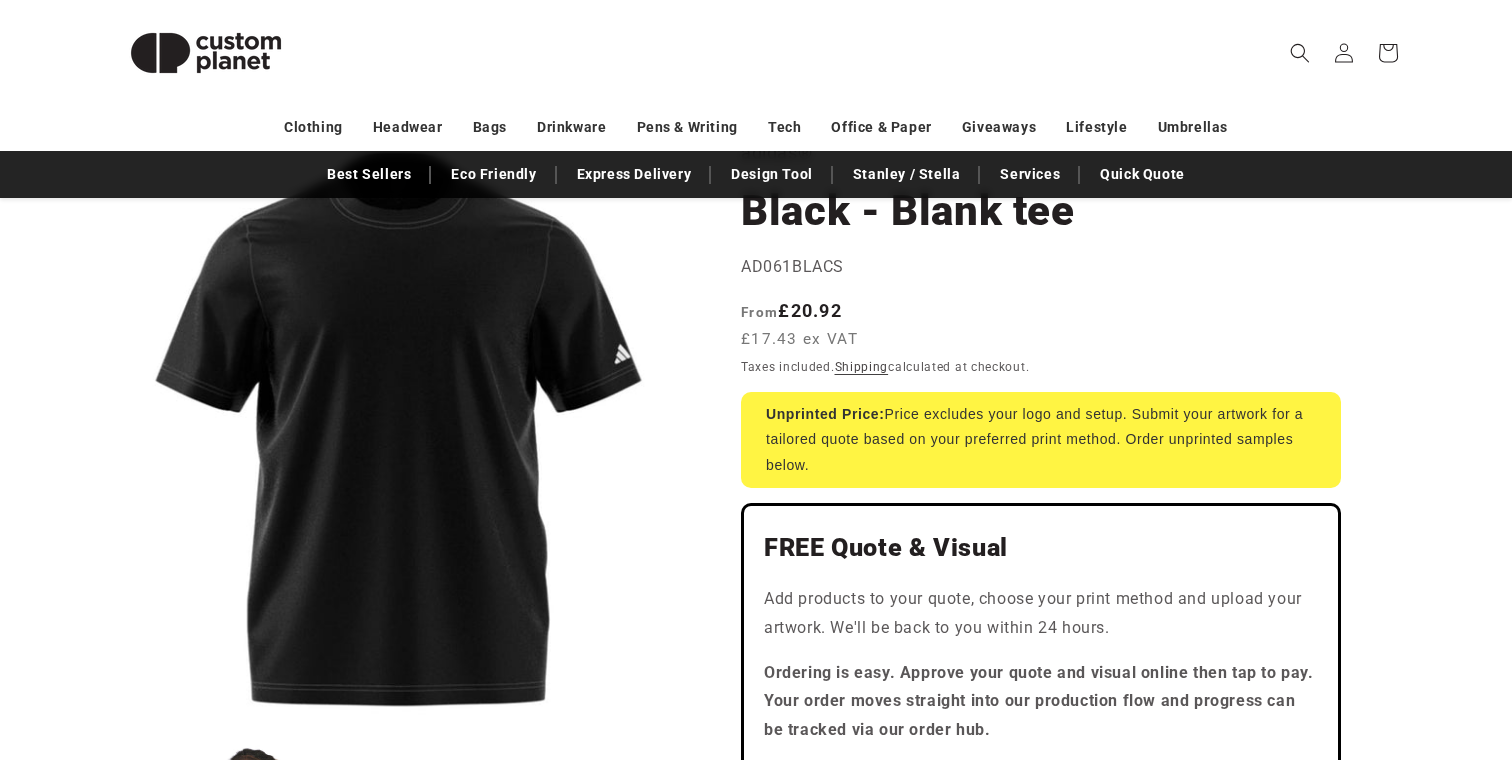 scroll, scrollTop: 176, scrollLeft: 0, axis: vertical 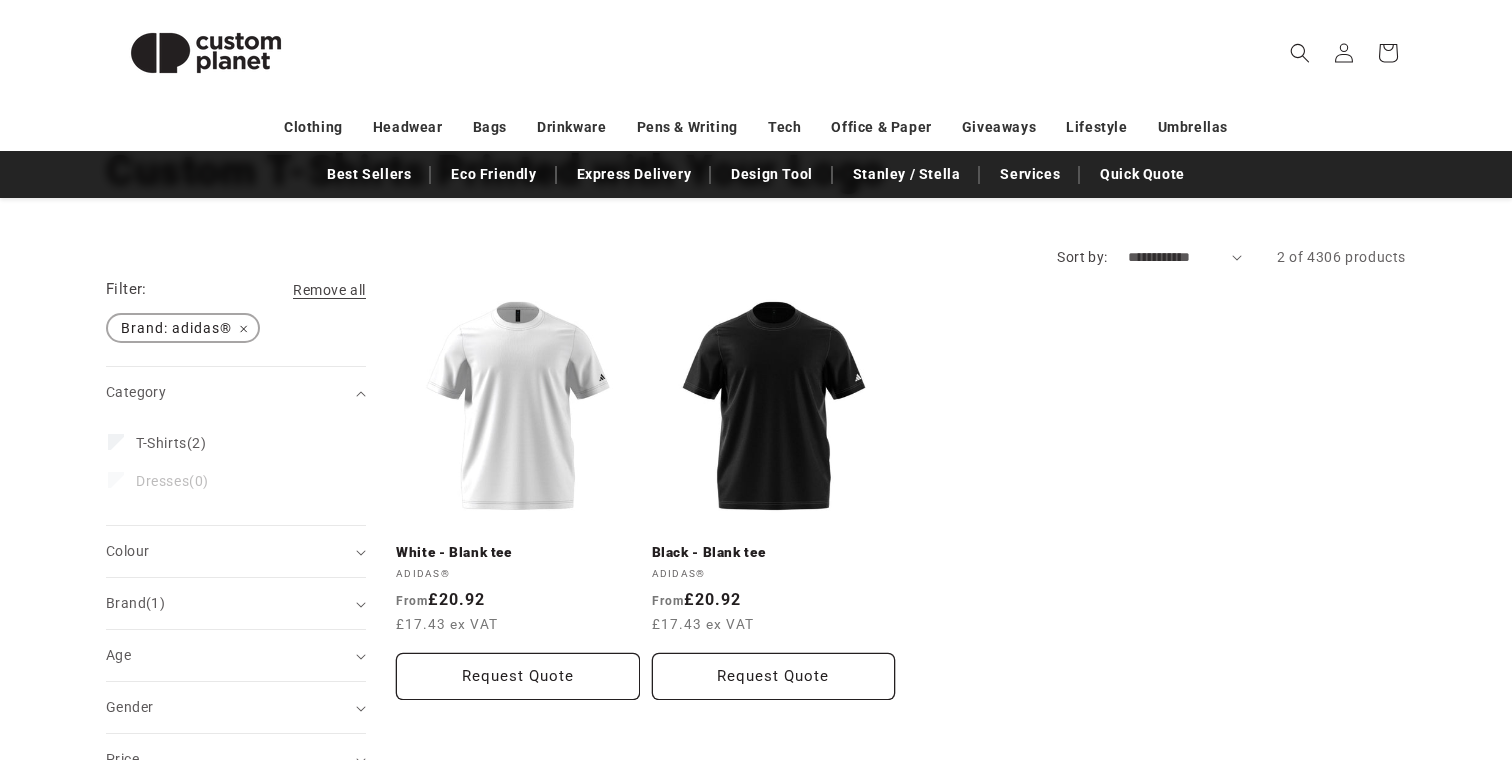 click on "Brand: adidas®
Remove filter" at bounding box center [183, 328] 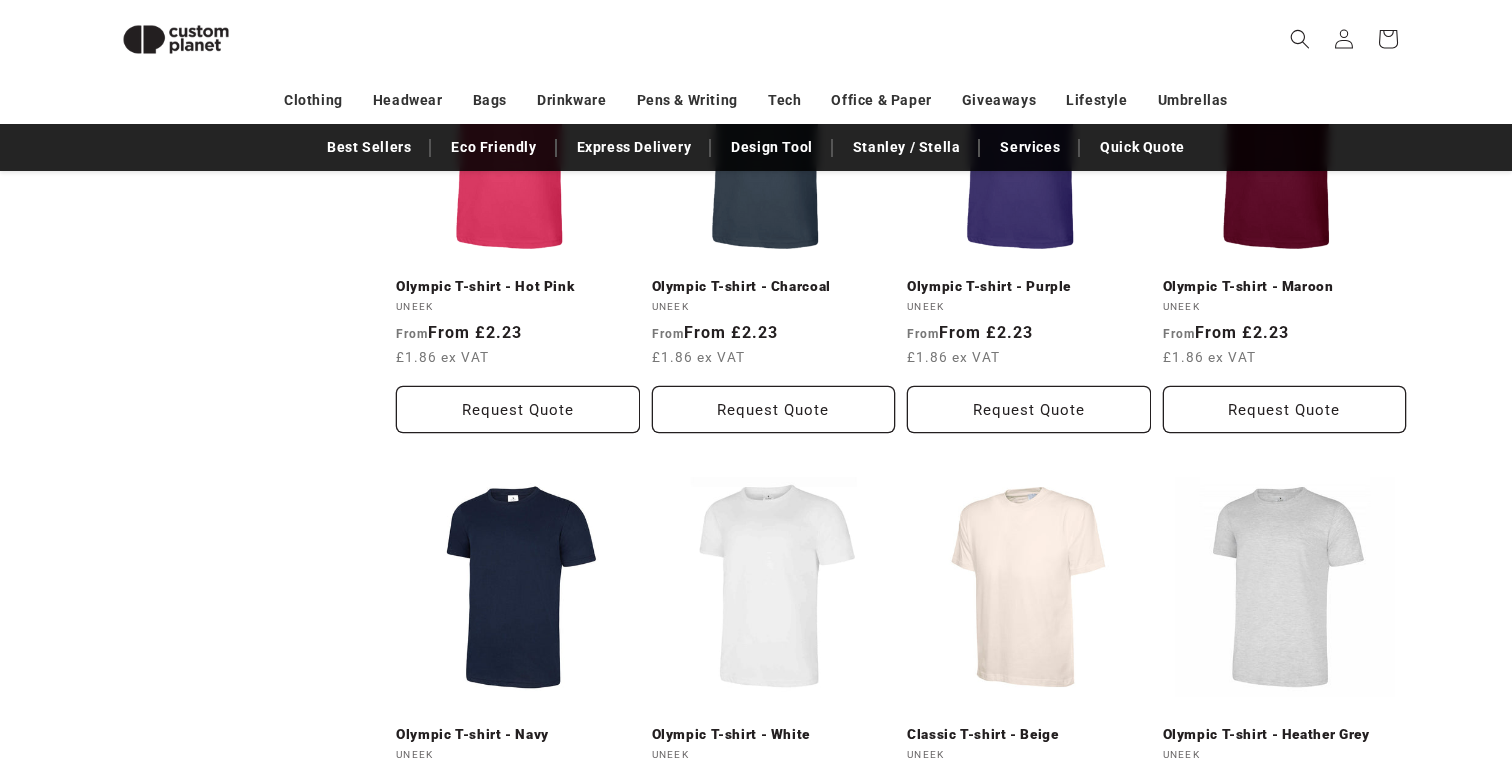 scroll, scrollTop: 1368, scrollLeft: 0, axis: vertical 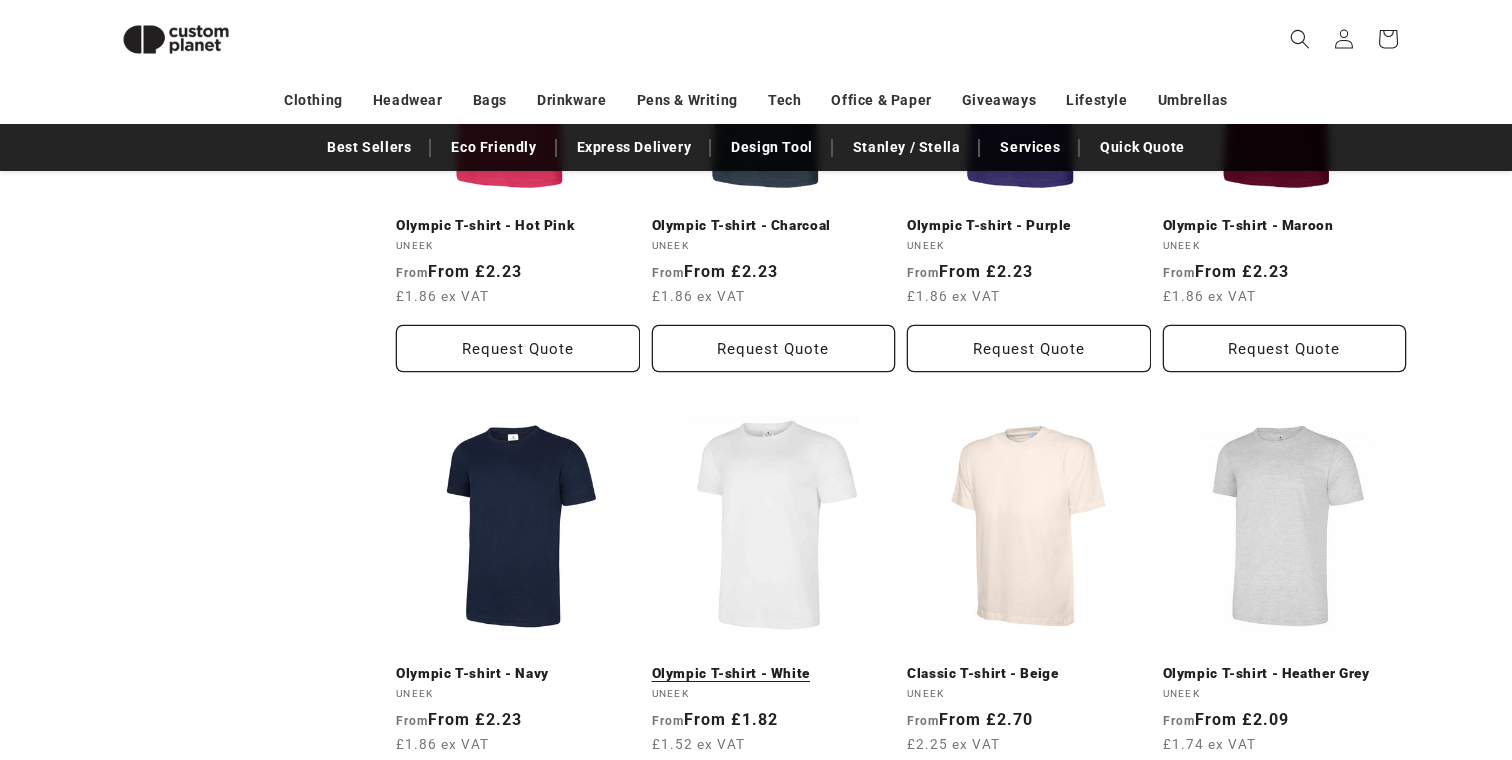 click on "Olympic T-shirt - White" at bounding box center [774, 674] 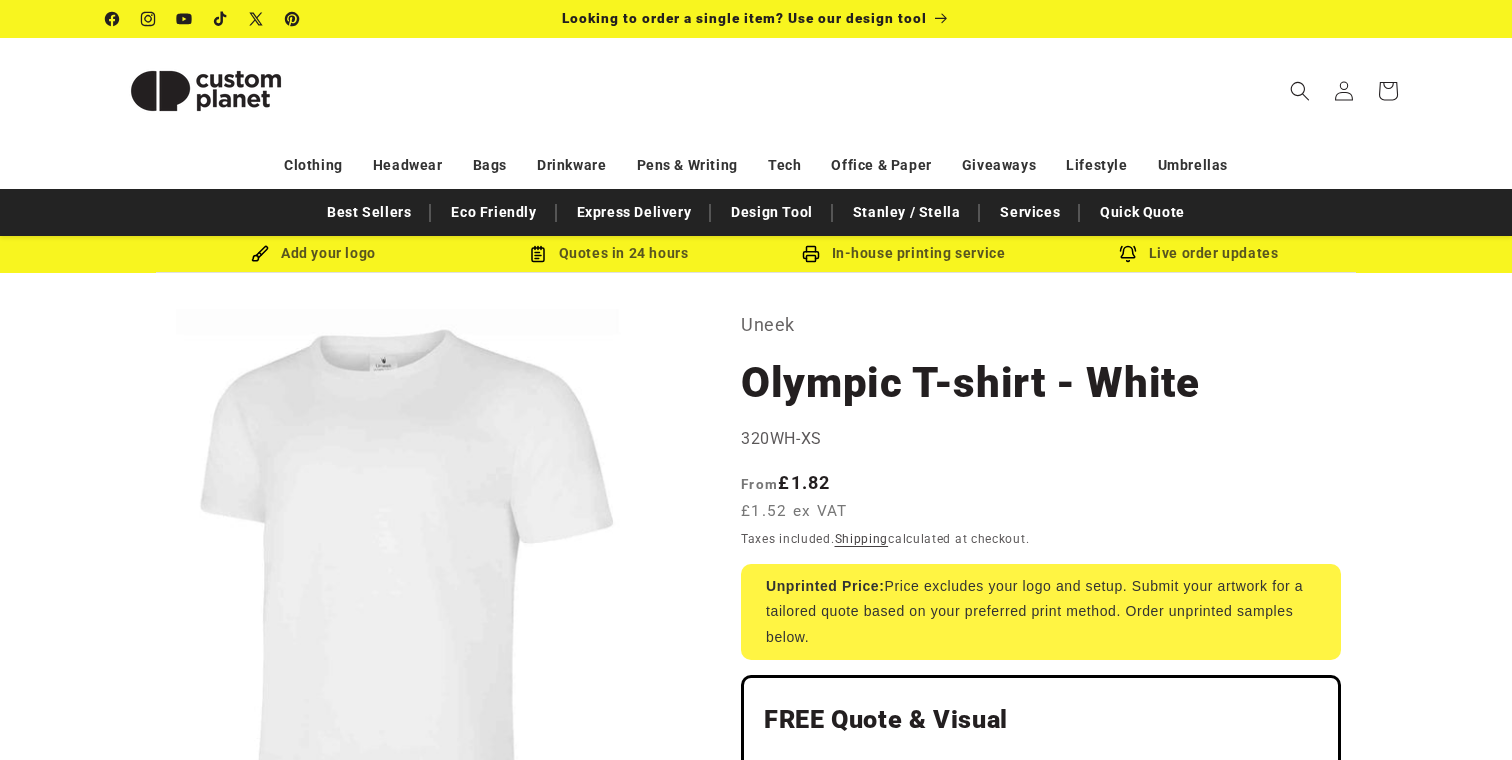 scroll, scrollTop: 0, scrollLeft: 0, axis: both 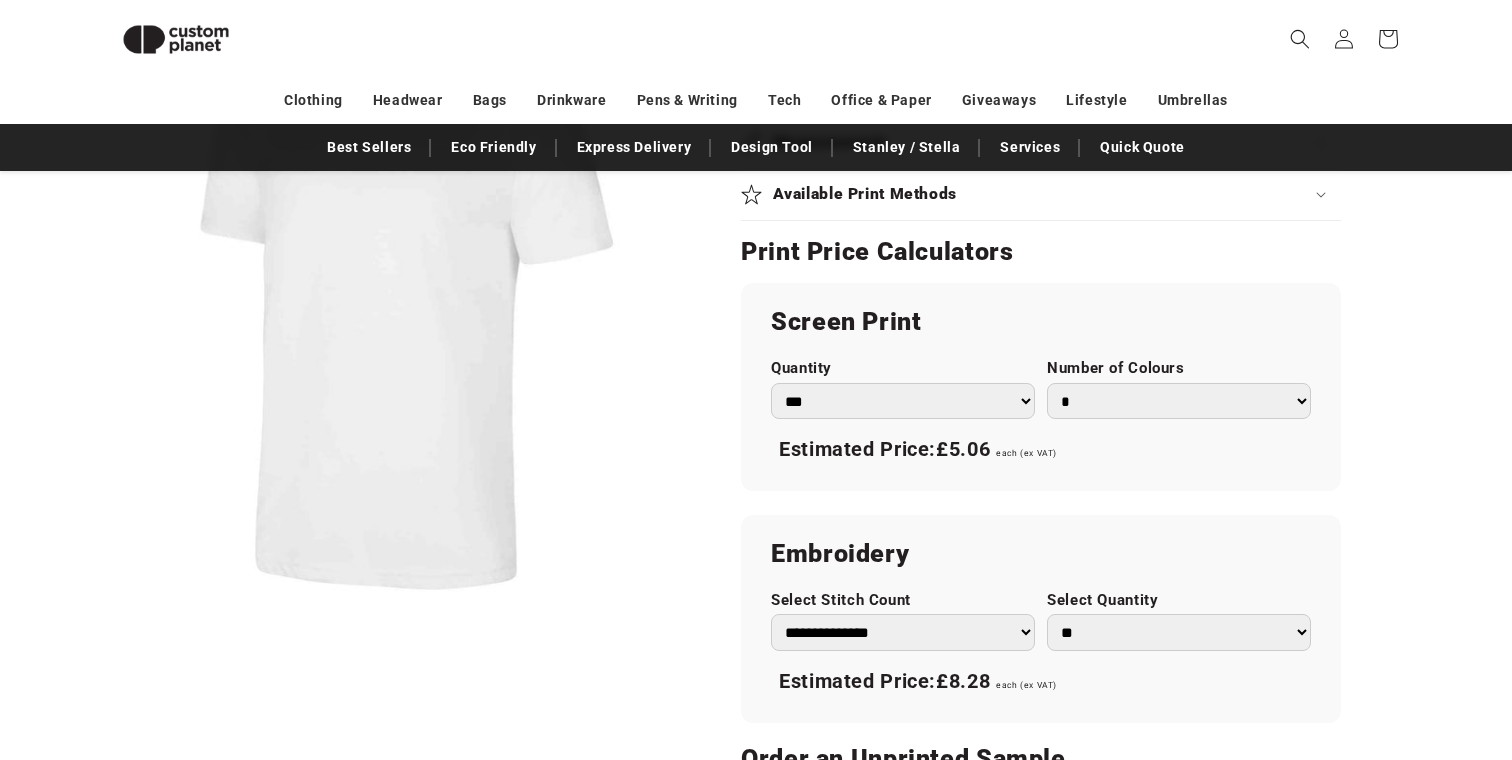 click on "***
***
***
****
****
****
*****
*****" at bounding box center (903, 401) 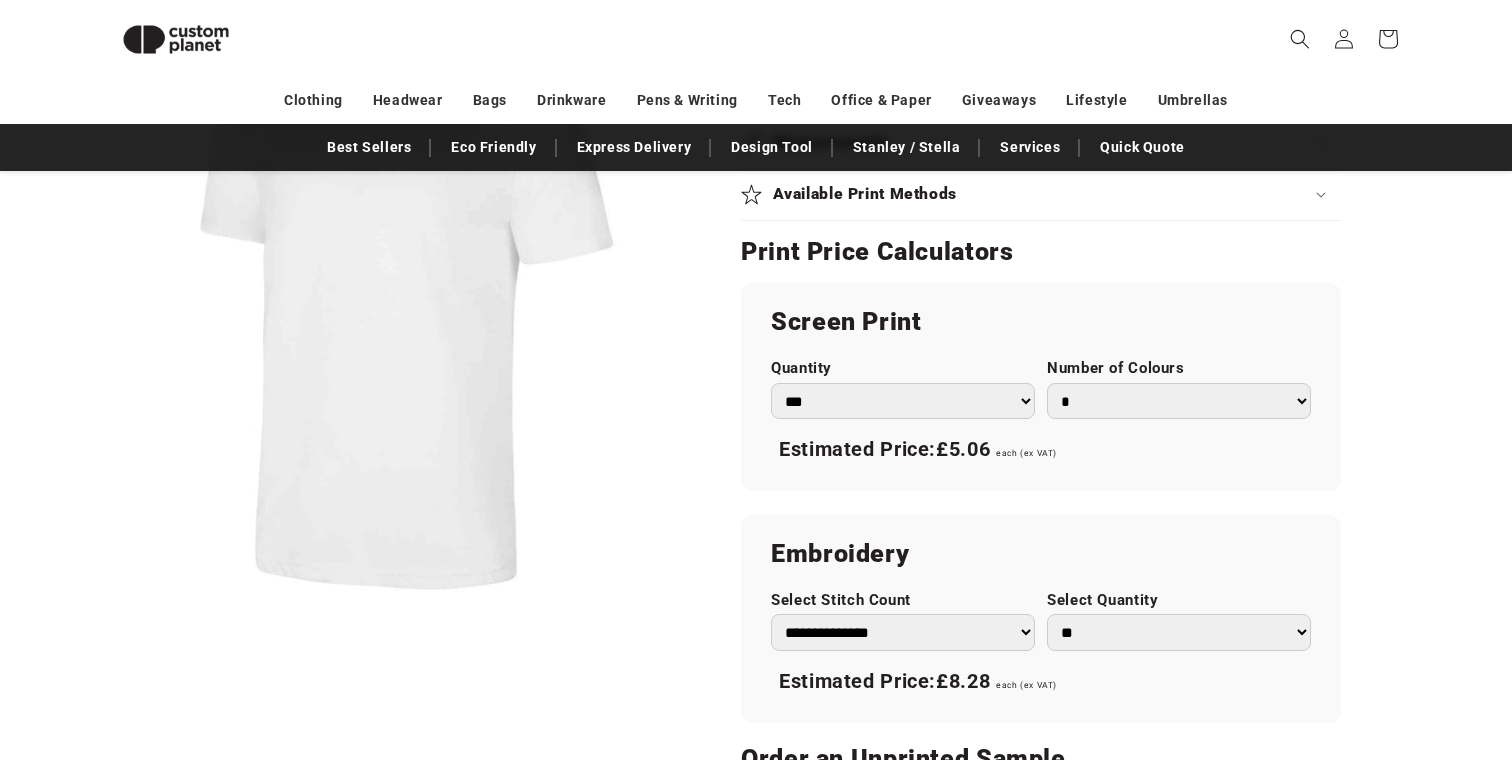 select on "**" 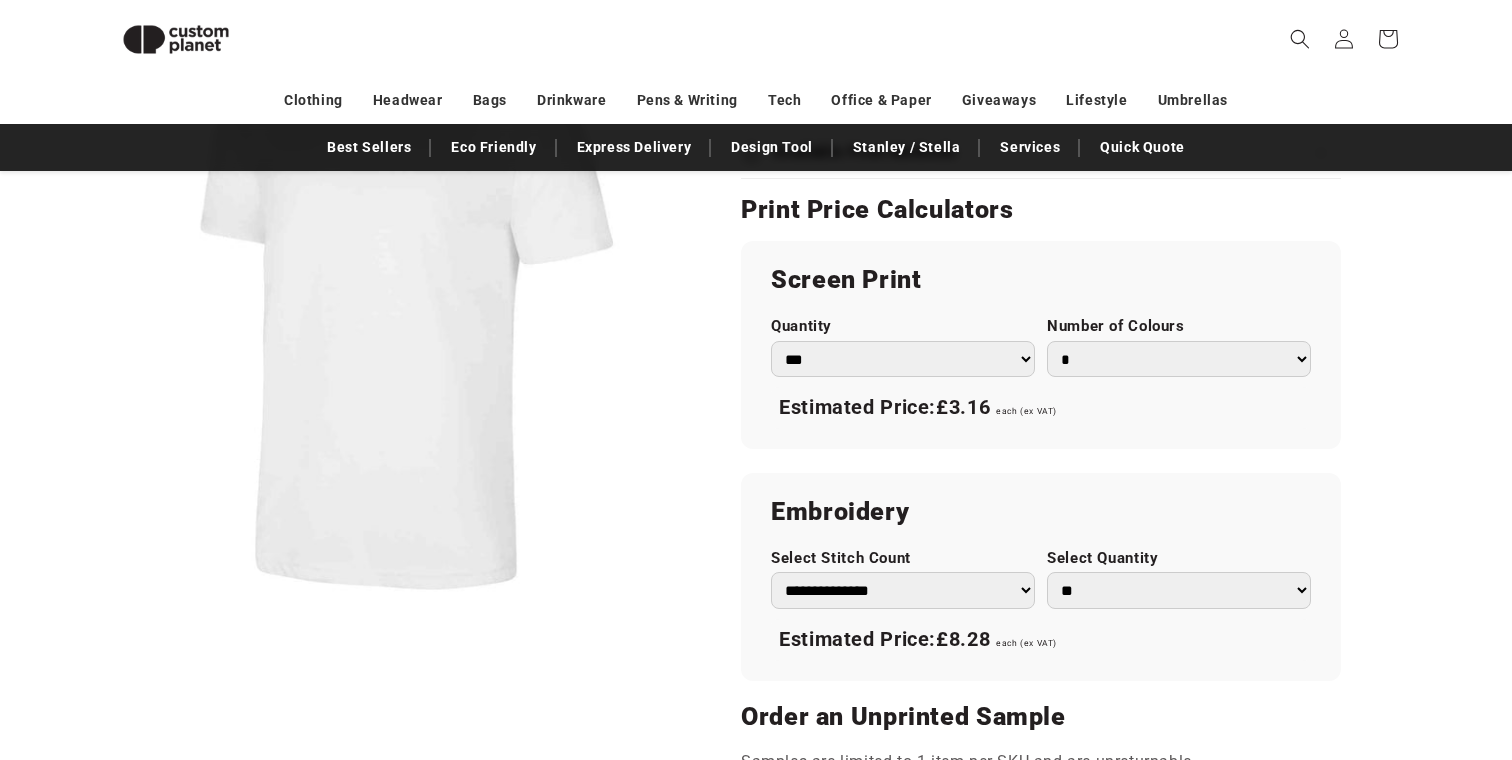 scroll, scrollTop: 1027, scrollLeft: 0, axis: vertical 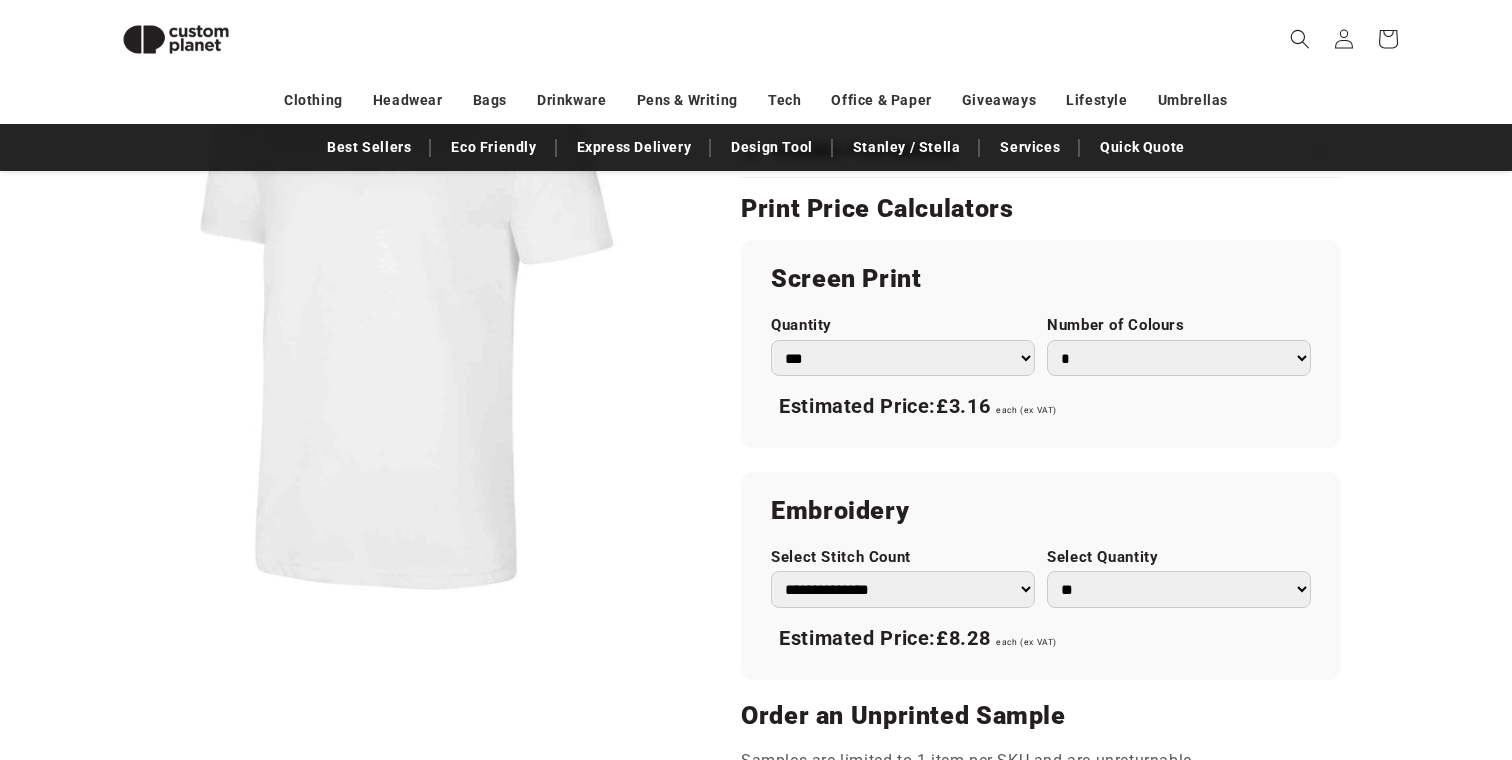 click on "*
*
*
*
*
*
*" at bounding box center [1179, 358] 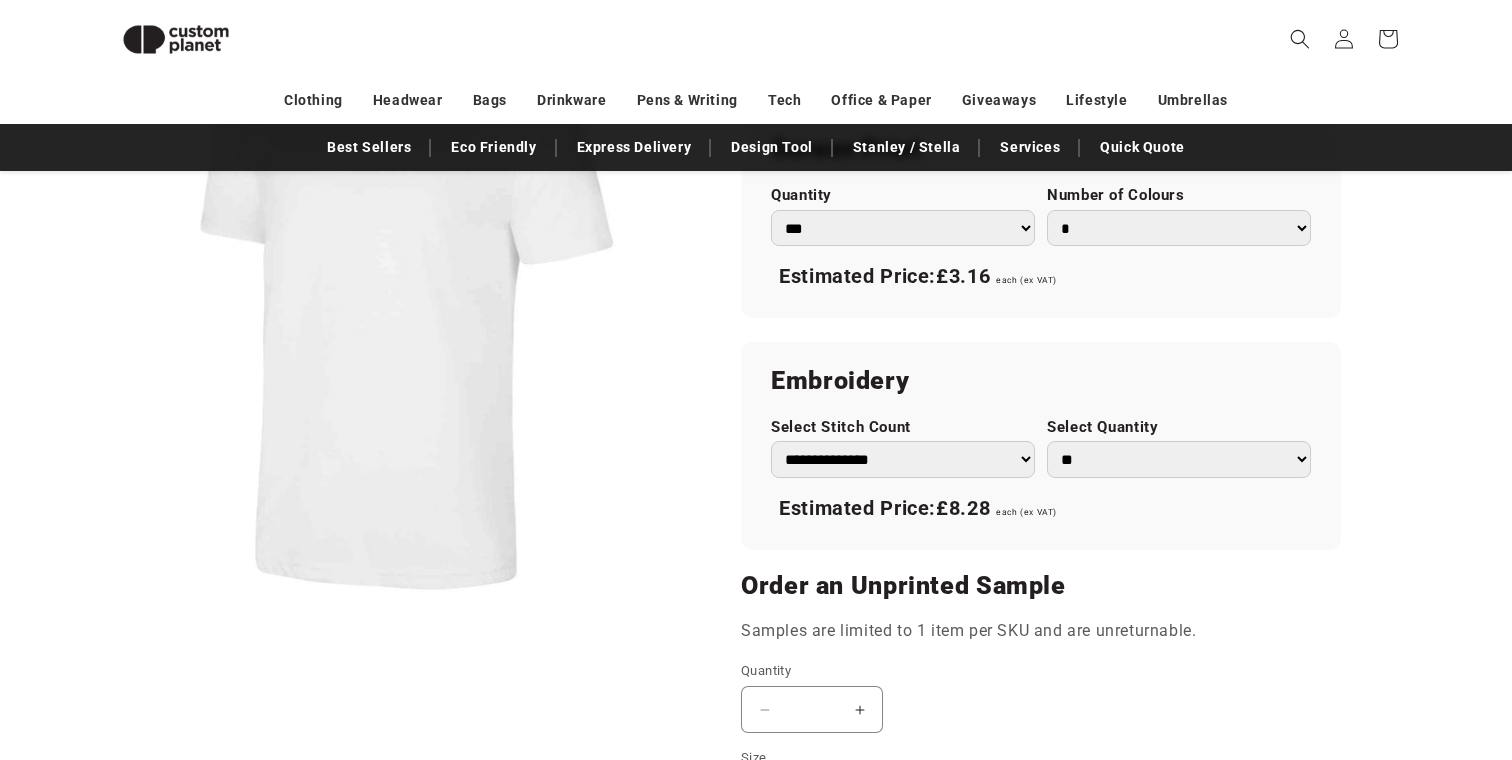 scroll, scrollTop: 1182, scrollLeft: 0, axis: vertical 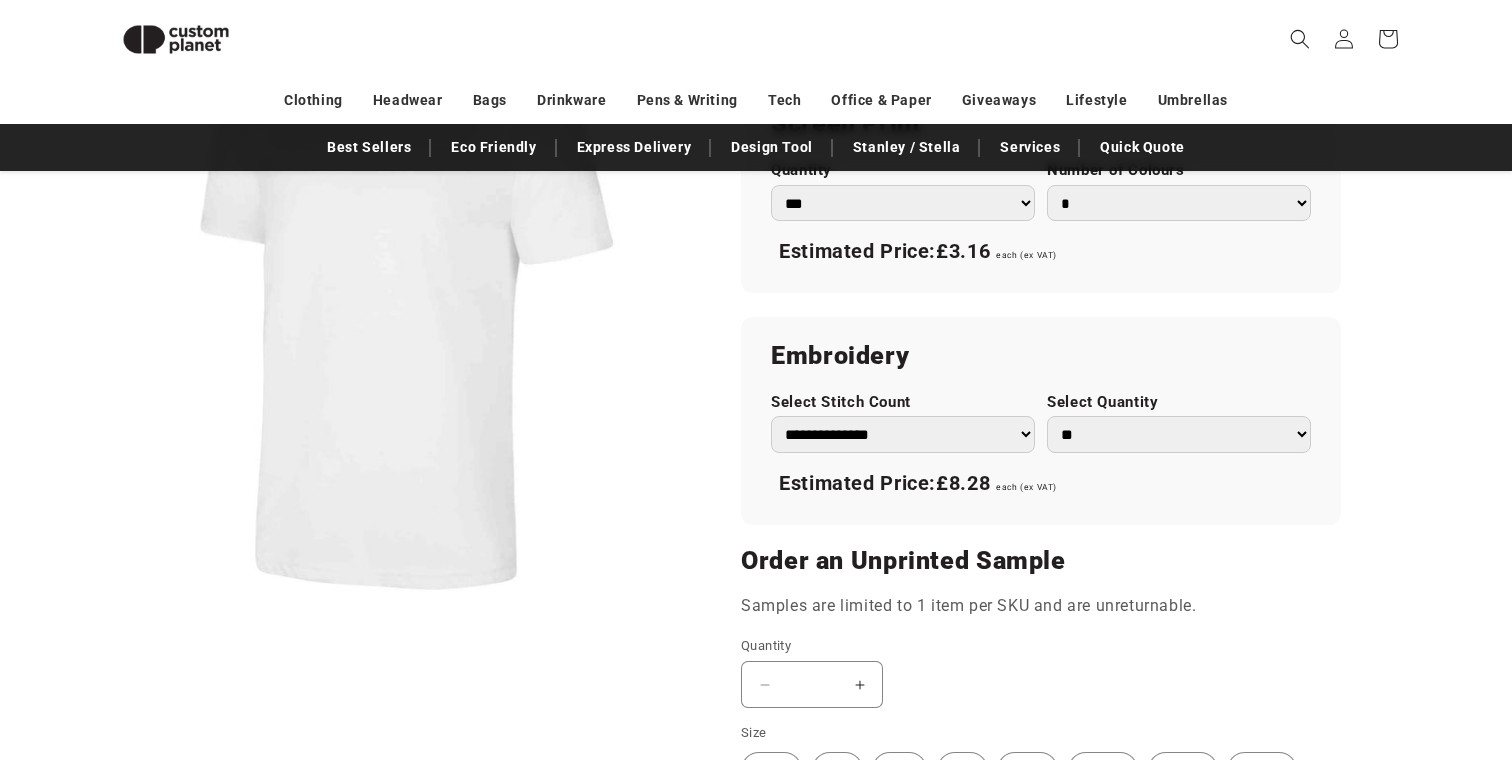 click on "**********" at bounding box center (903, 434) 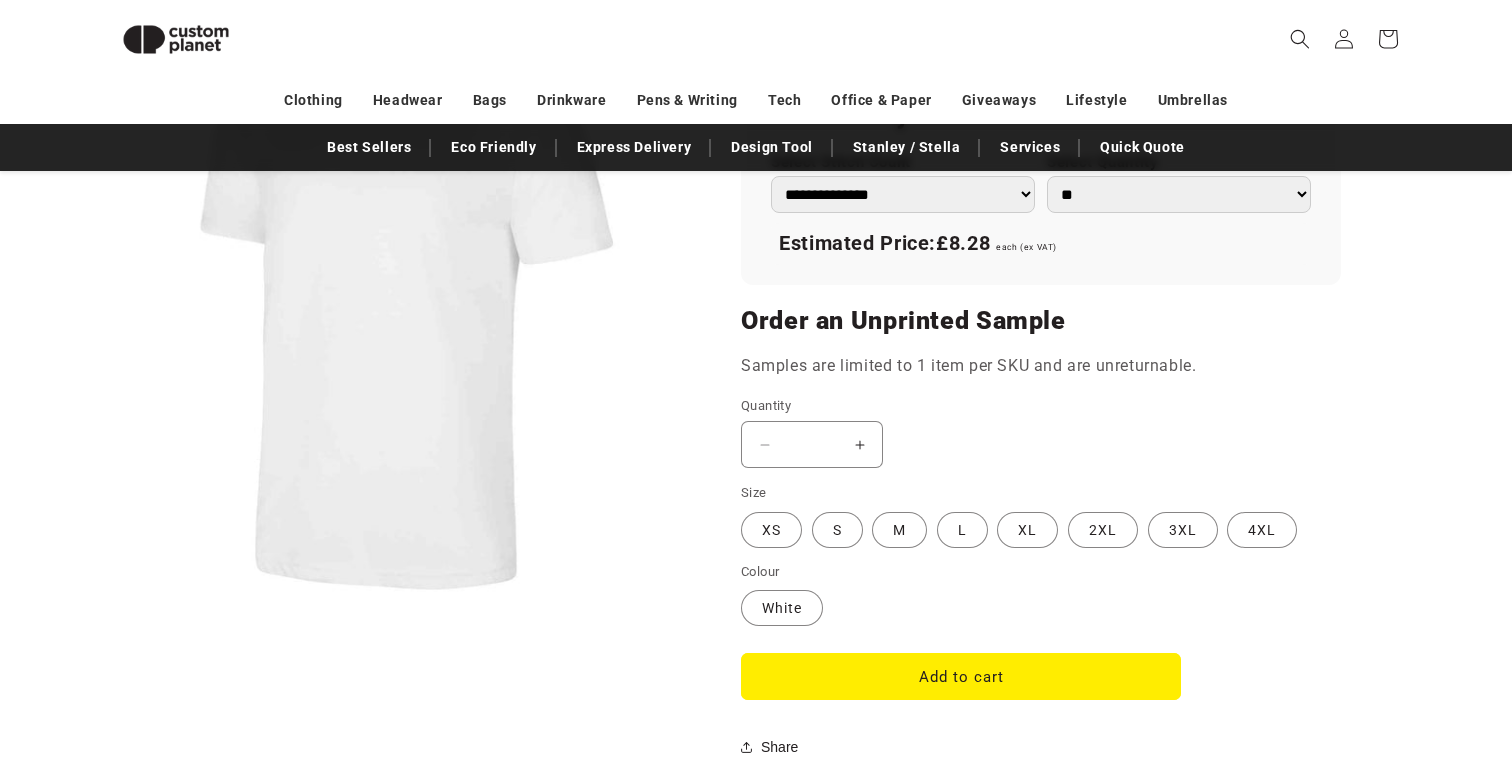 scroll, scrollTop: 1425, scrollLeft: 0, axis: vertical 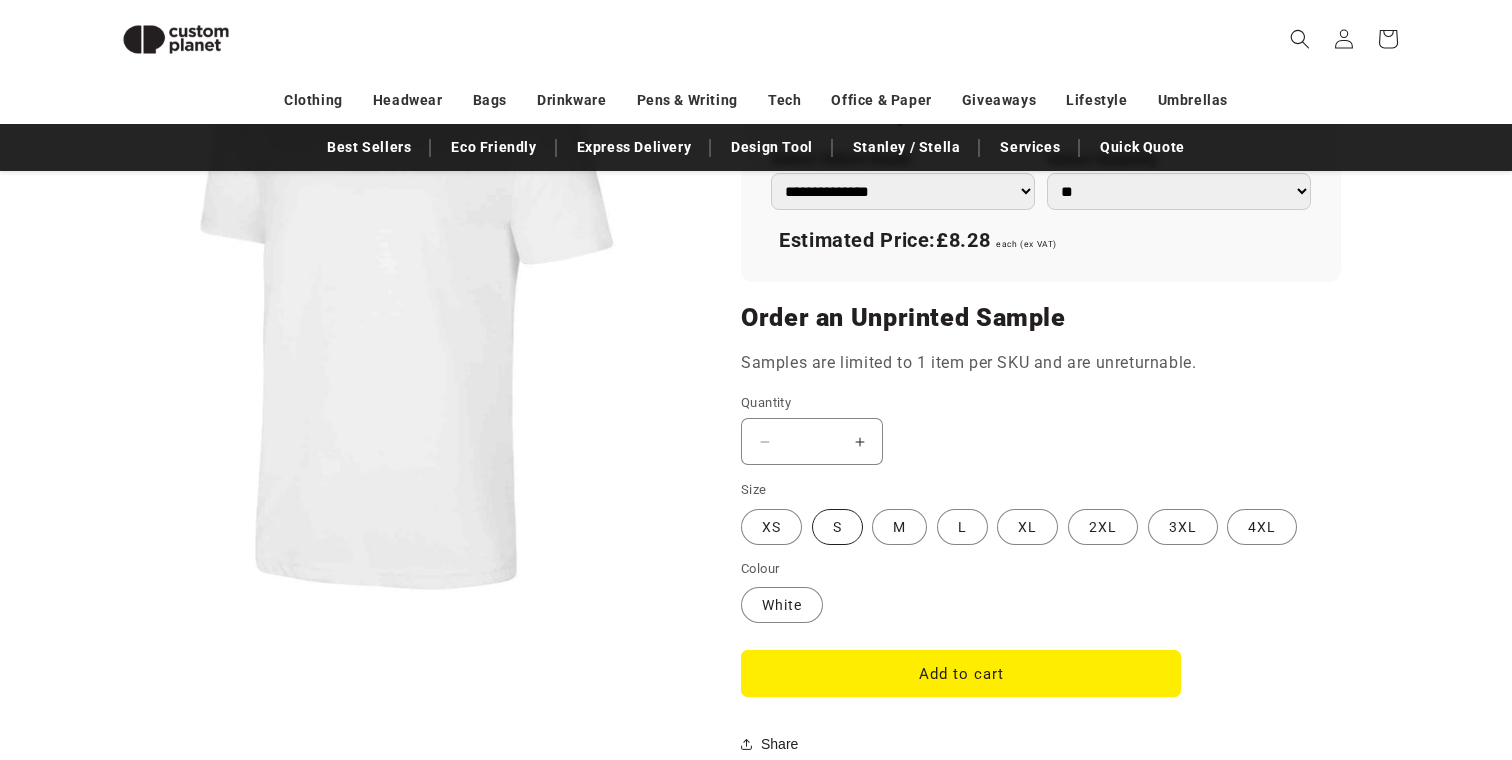 click on "S Variant sold out or unavailable" at bounding box center [837, 527] 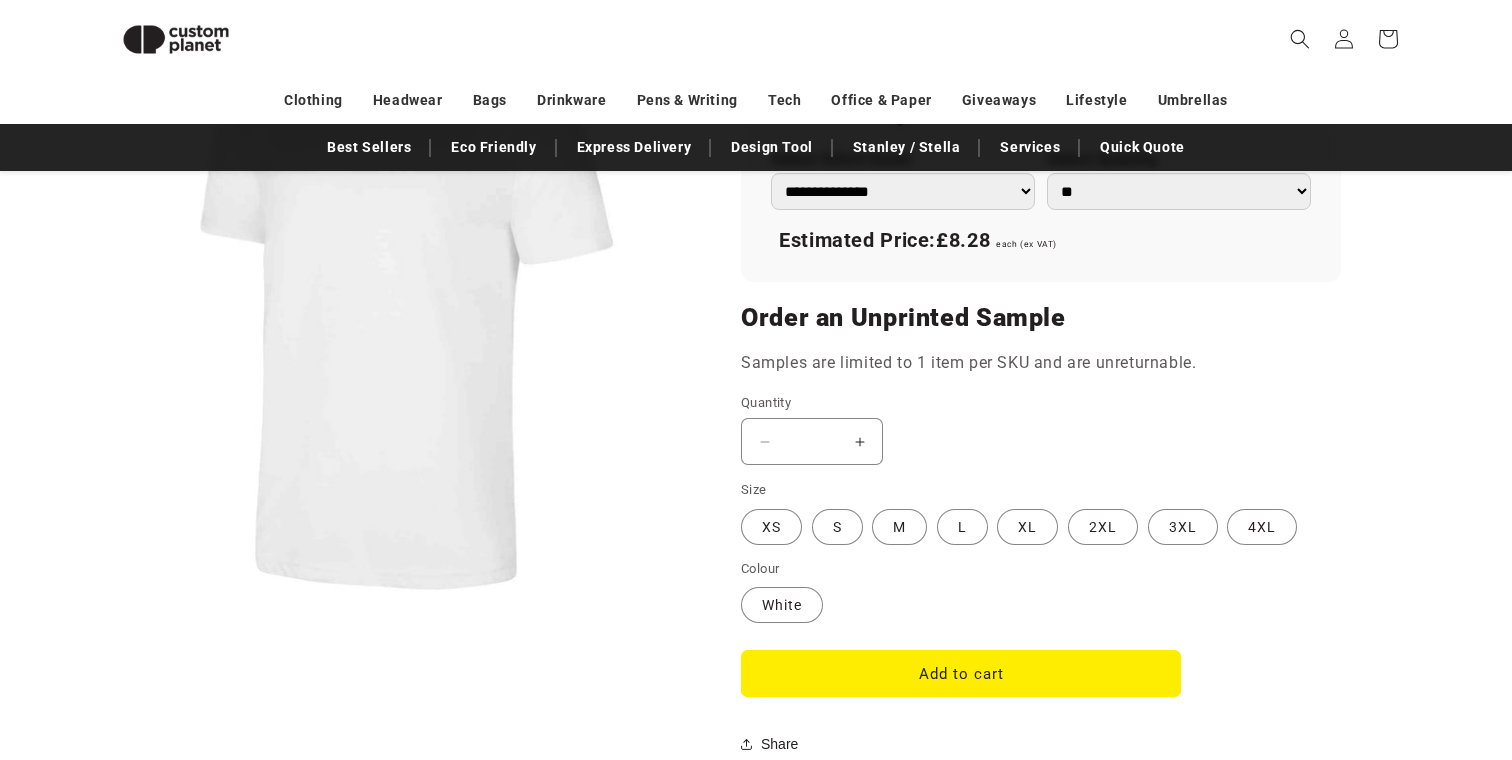 click on "Quantity
( 0  in cart)
Decrease quantity for Olympic T-shirt - White
*
Increase quantity for Olympic T-shirt - White" at bounding box center [961, 429] 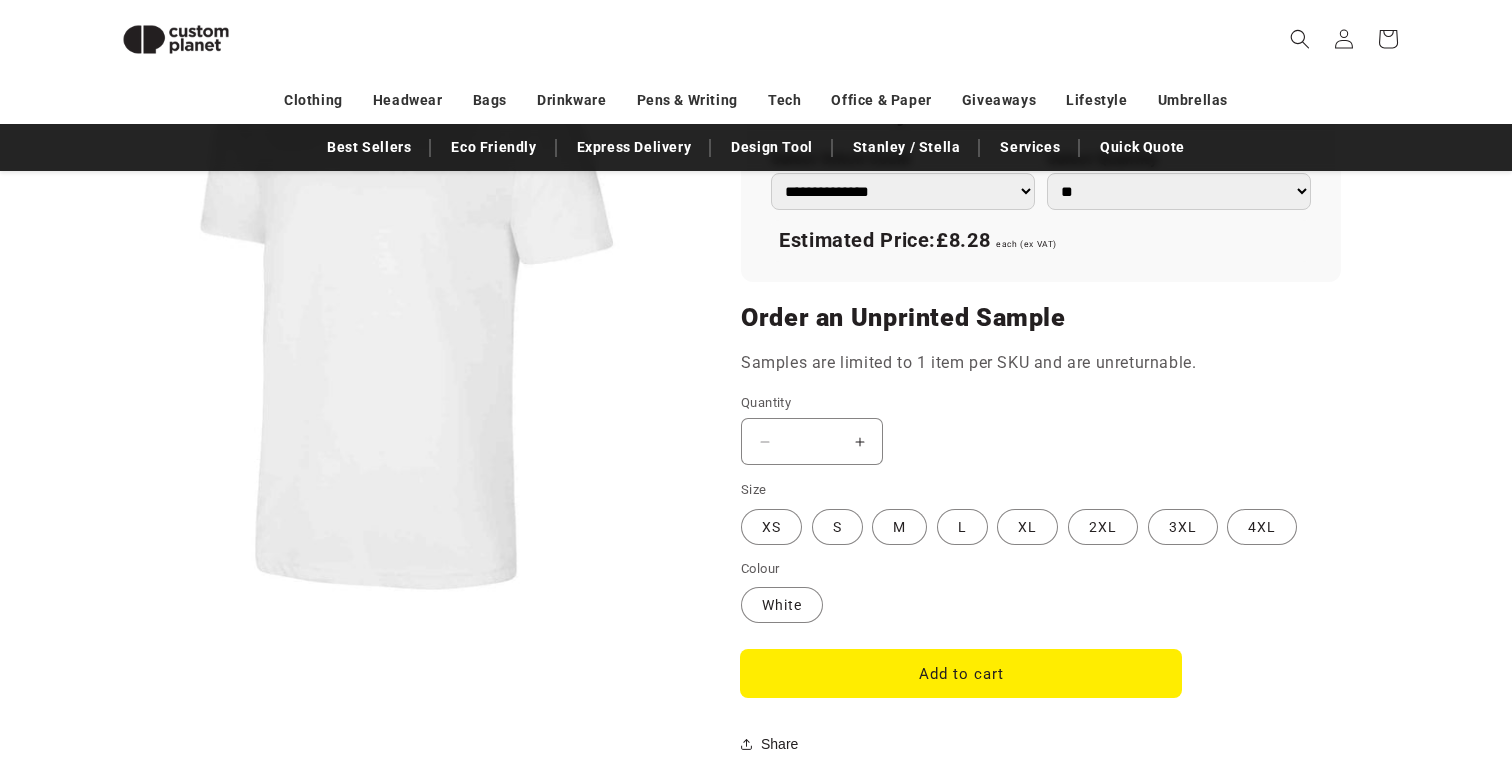 click on "Add to cart" at bounding box center (961, 673) 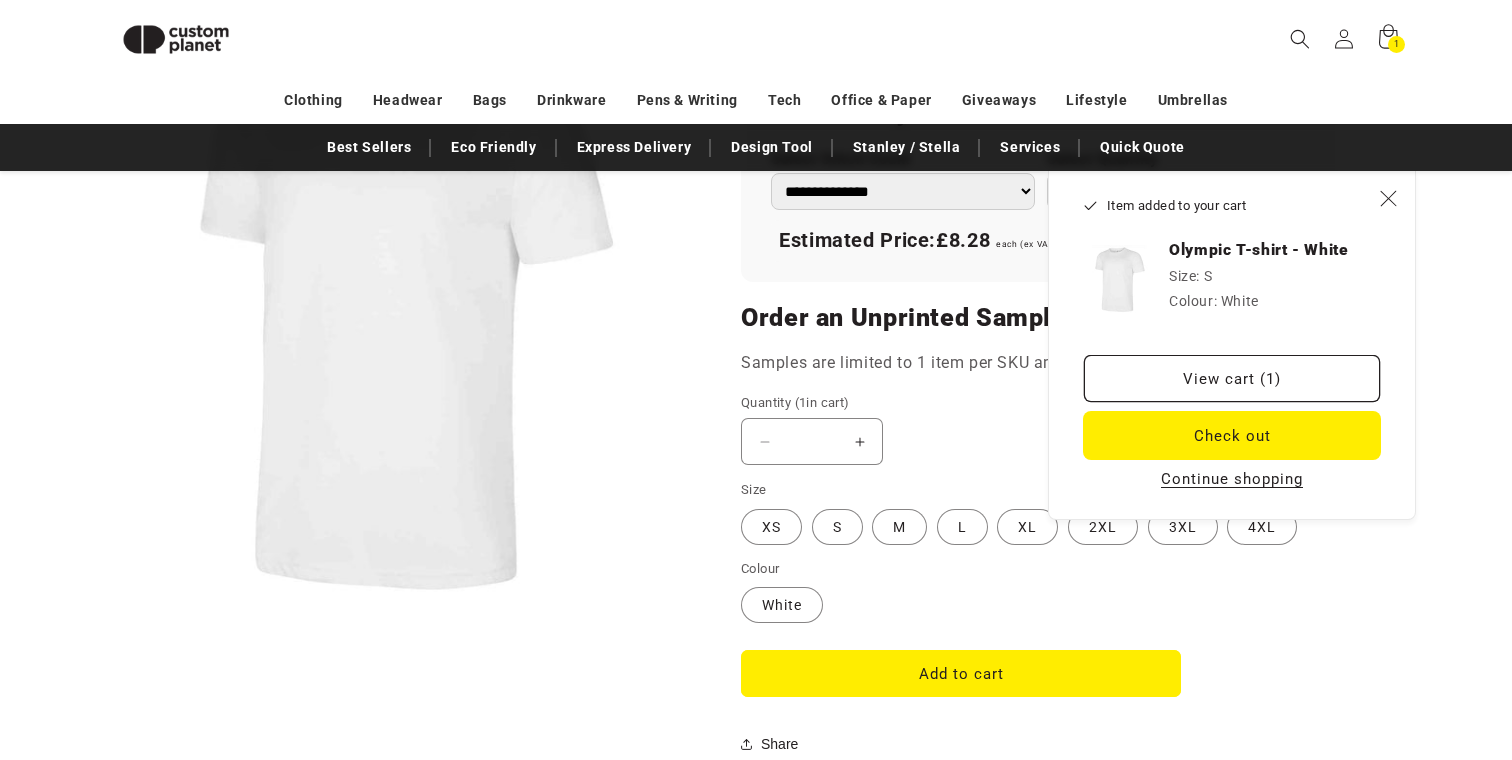 click on "Check out" at bounding box center [1232, 435] 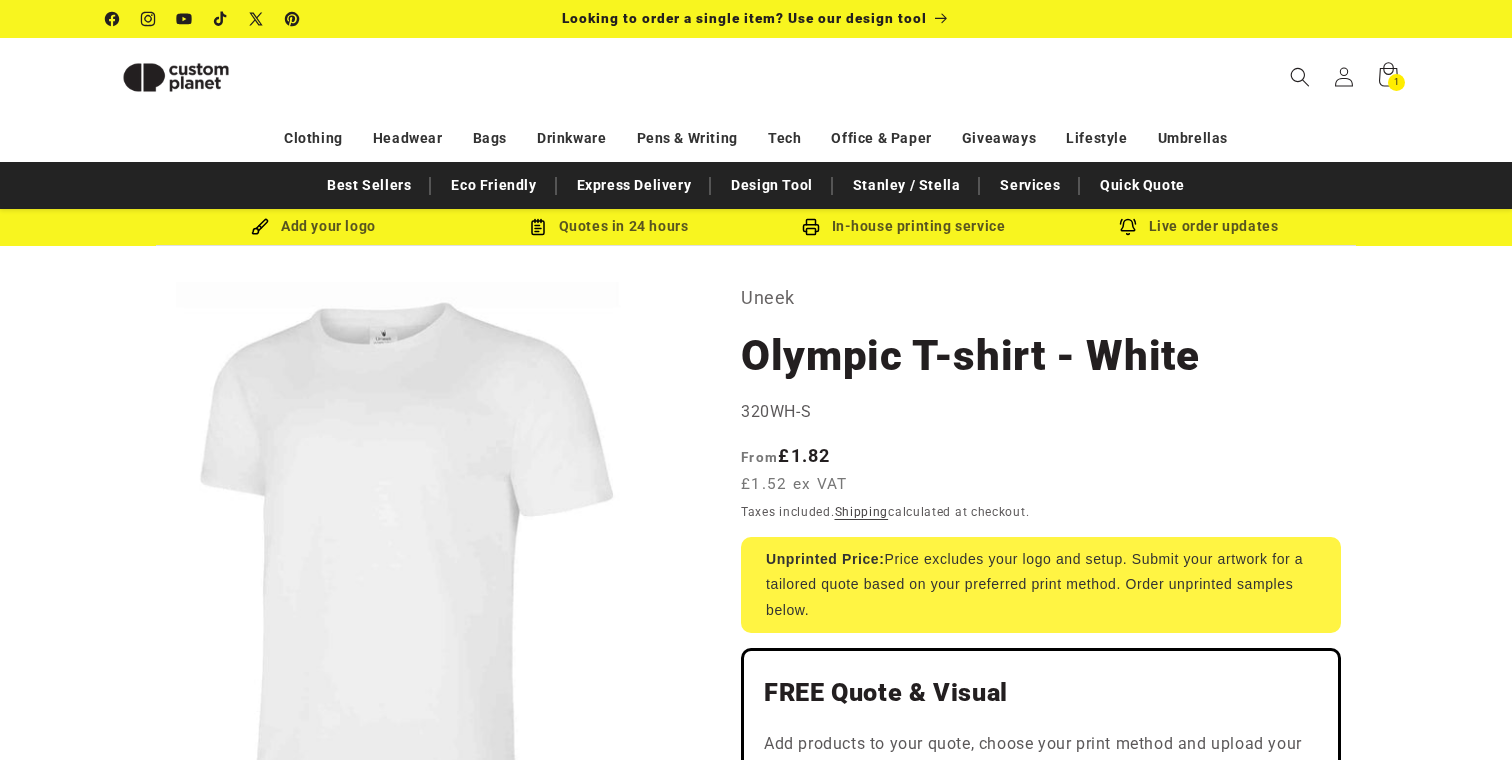 select on "**" 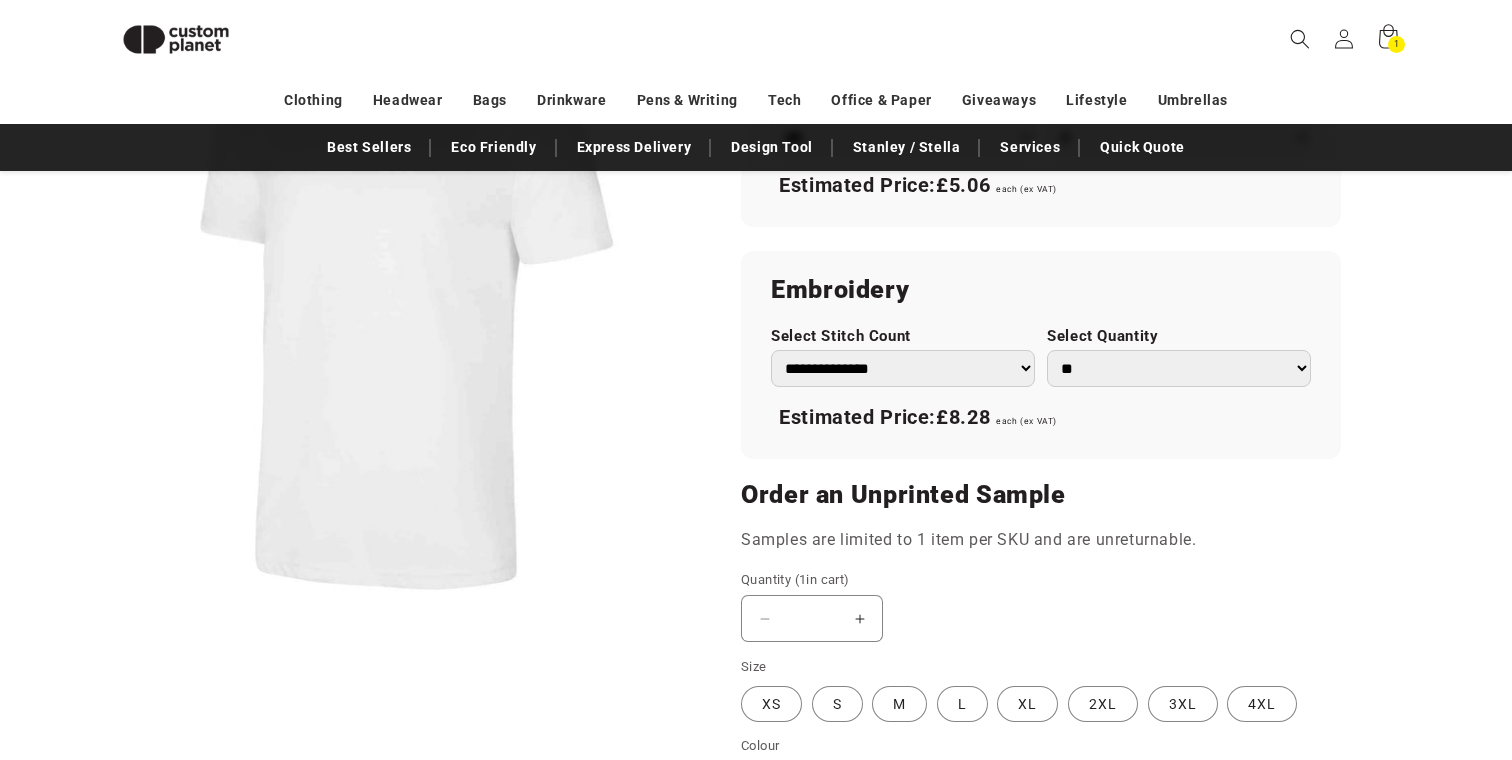 scroll, scrollTop: 0, scrollLeft: 0, axis: both 